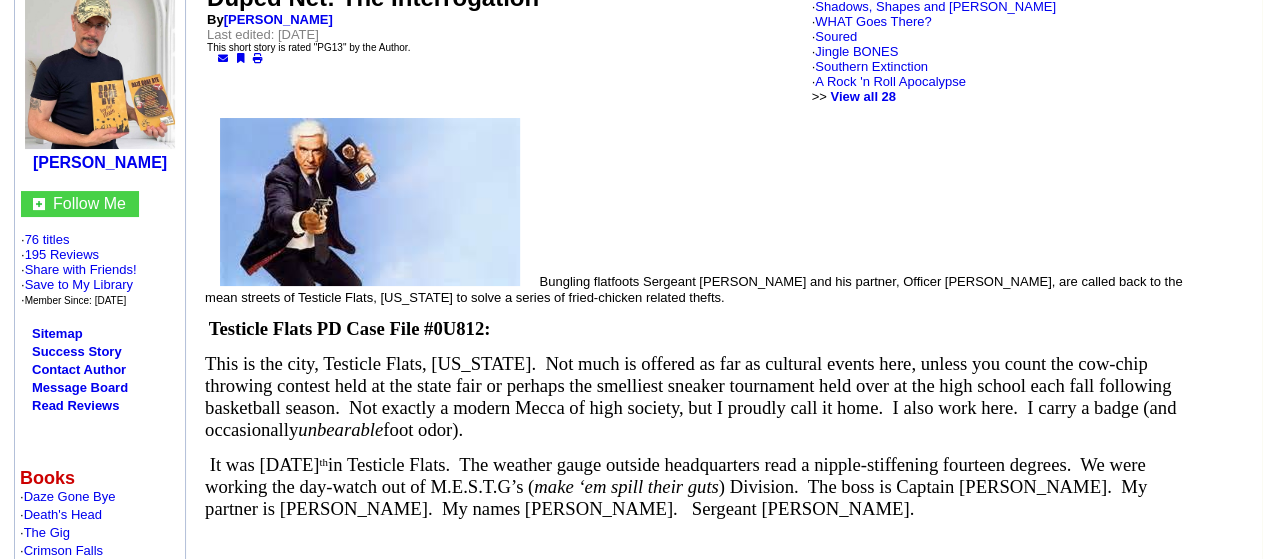 scroll, scrollTop: 0, scrollLeft: 0, axis: both 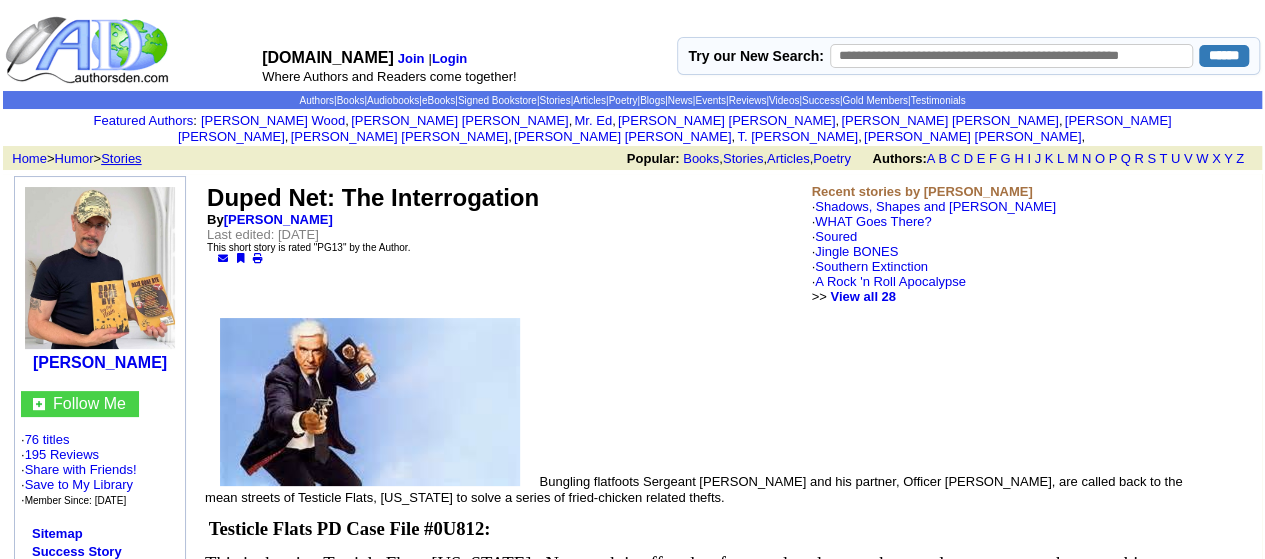 click on "Stories" at bounding box center [121, 158] 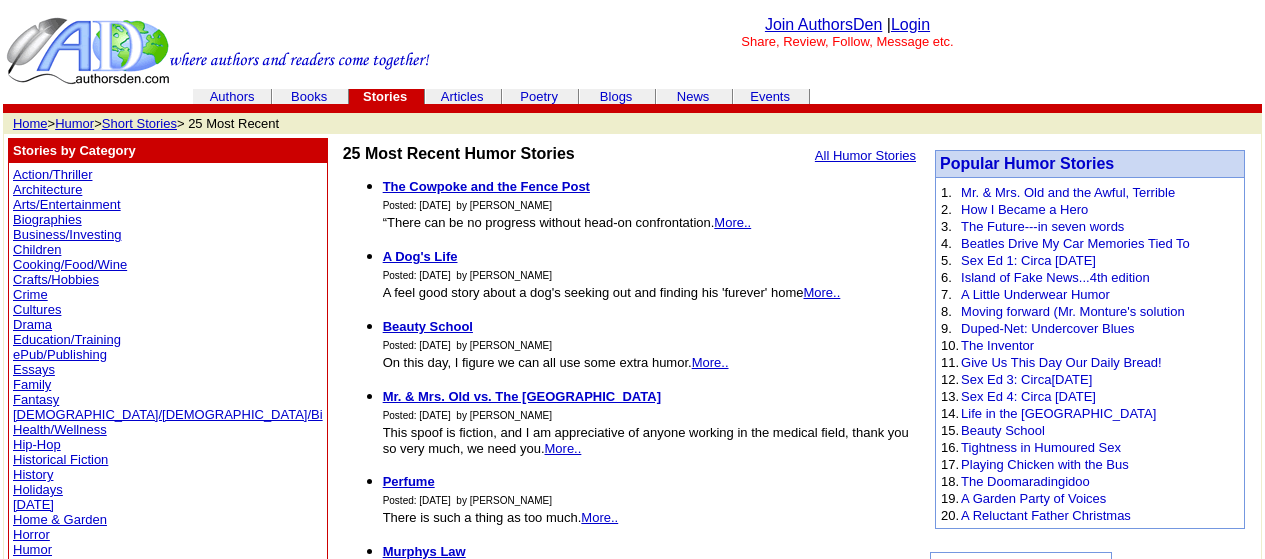 scroll, scrollTop: 0, scrollLeft: 0, axis: both 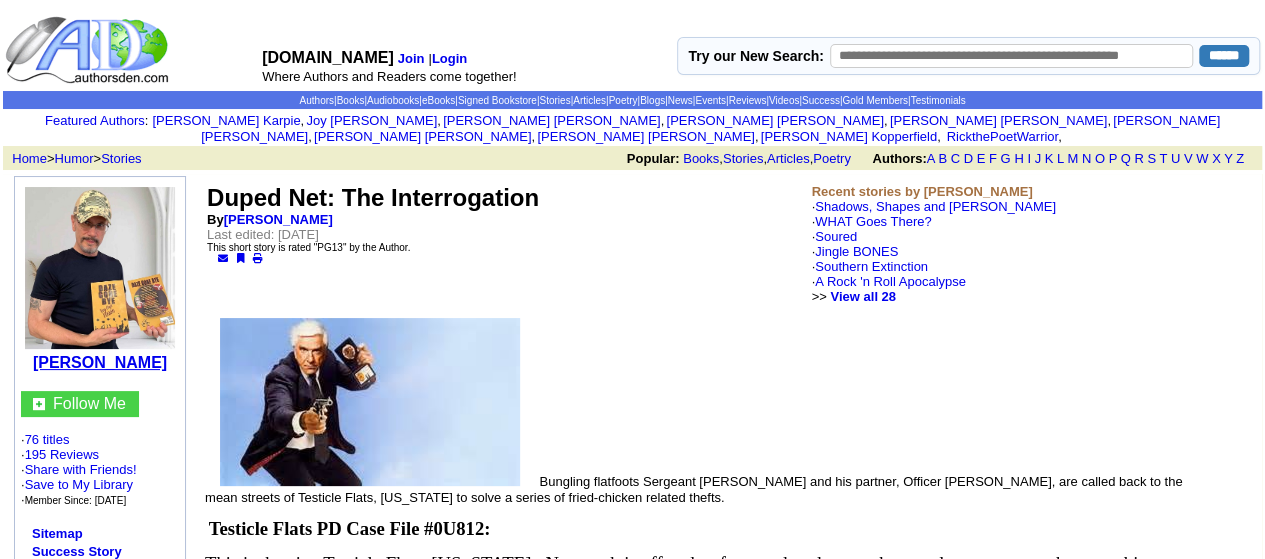click on "[PERSON_NAME]" 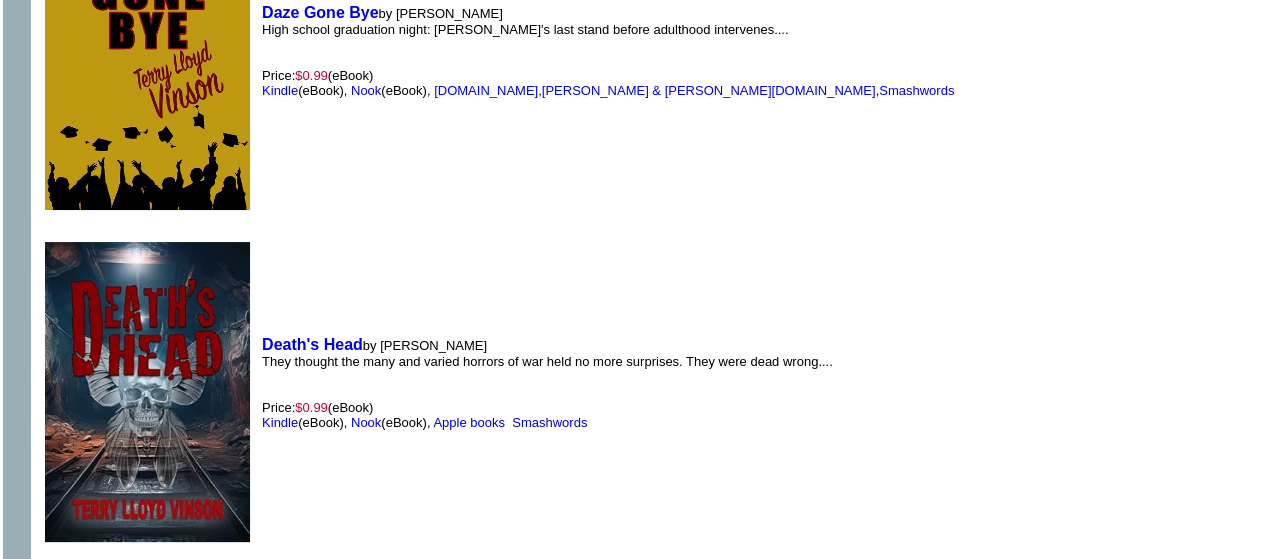 scroll, scrollTop: 1300, scrollLeft: 0, axis: vertical 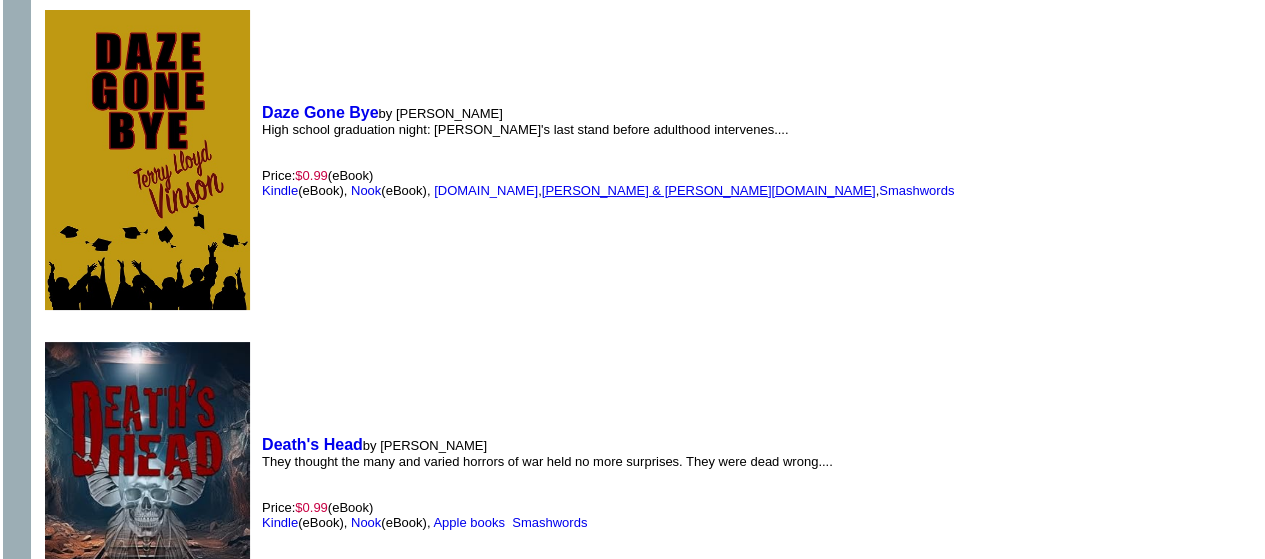 click on "Barnes & Noble.com" at bounding box center [709, 190] 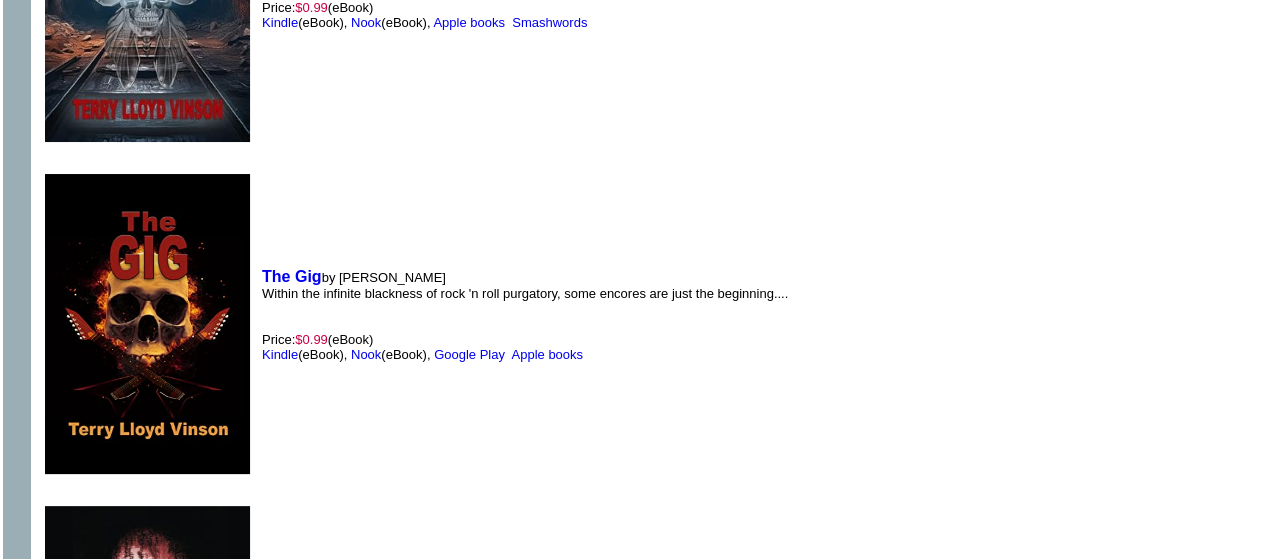 scroll, scrollTop: 2000, scrollLeft: 0, axis: vertical 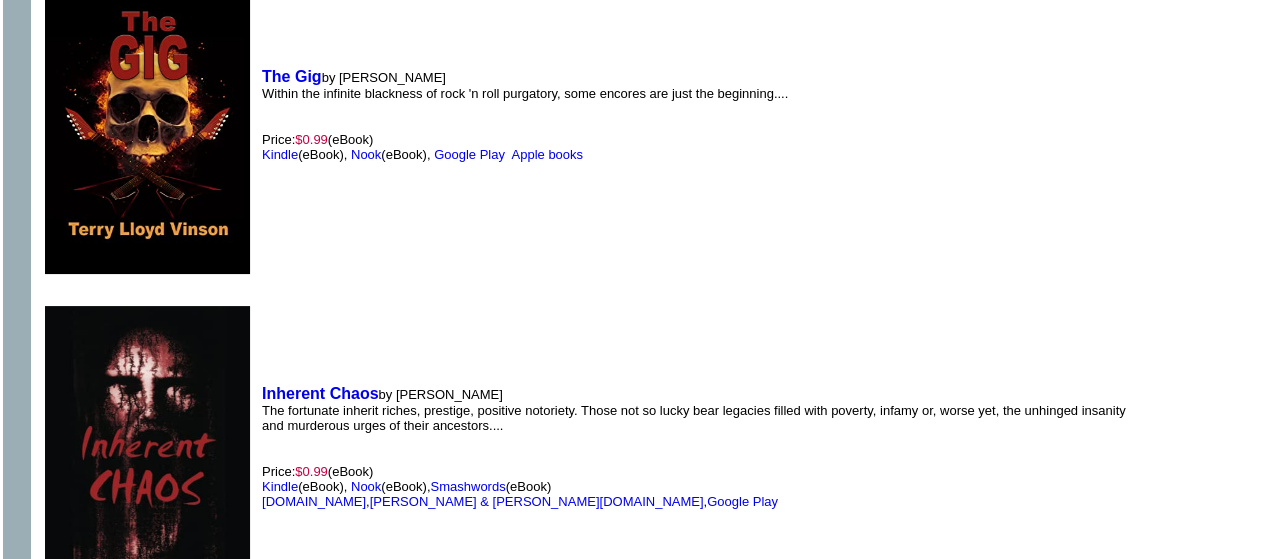 click on "AuthorsDen.com
Join  |  Login
Where Authors and Readers come together!
Try our New Search:
******
Signed Bookstore
|
Authors
|  eBooks
|  Books
|  Stories
|  Articles
|  Poetry
|  Blogs
|  News
|  Events
|  Reviews
|
Videos
|  Success
|  Gold Members
|  Testimonials
Featured Authors :    Bryon   Smith ,  i Karen   Gallo ,  i Ann   Marquette ,  i John   Burns ,  i David   Clure ,  i Raven   West ,  i D.   Enise ,  i Susanne   Leist ,  i Jeanne   Burrows-Johnson ,  i James   Hill ,  i
:" at bounding box center (632, 4775) 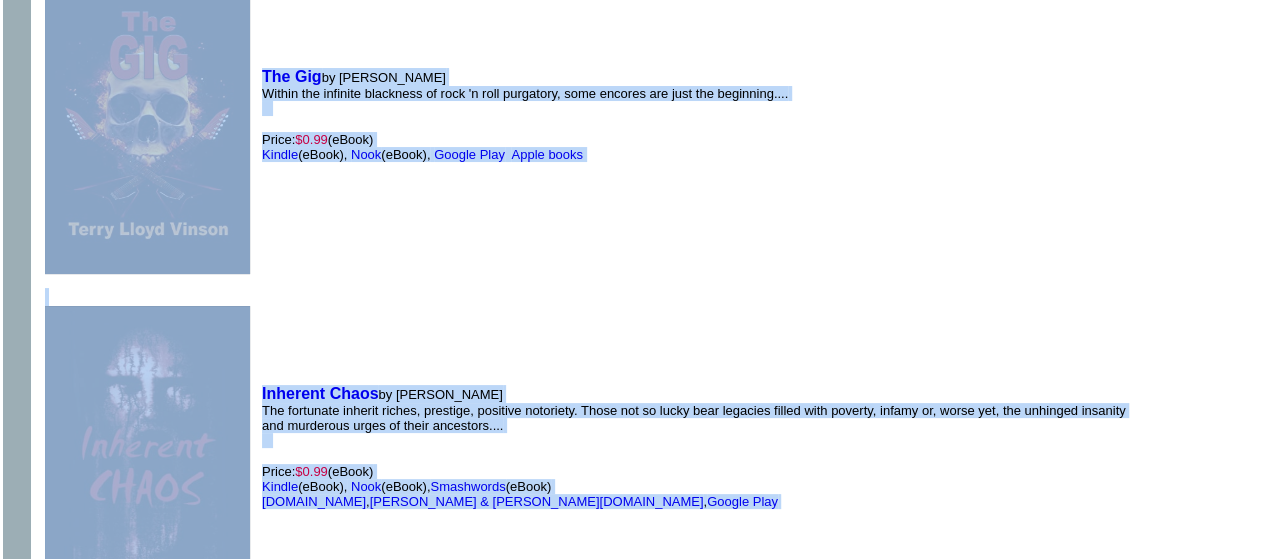 click on "AuthorsDen.com
Join  |  Login
Where Authors and Readers come together!
Try our New Search:
******
Signed Bookstore
|
Authors
|  eBooks
|  Books
|  Stories
|  Articles
|  Poetry
|  Blogs
|  News
|  Events
|  Reviews
|
Videos
|  Success
|  Gold Members
|  Testimonials
Featured Authors :    Bryon   Smith ,  i Karen   Gallo ,  i Ann   Marquette ,  i John   Burns ,  i David   Clure ,  i Raven   West ,  i D.   Enise ,  i Susanne   Leist ,  i Jeanne   Burrows-Johnson ,  i James   Hill ,  i
:" at bounding box center [632, 4775] 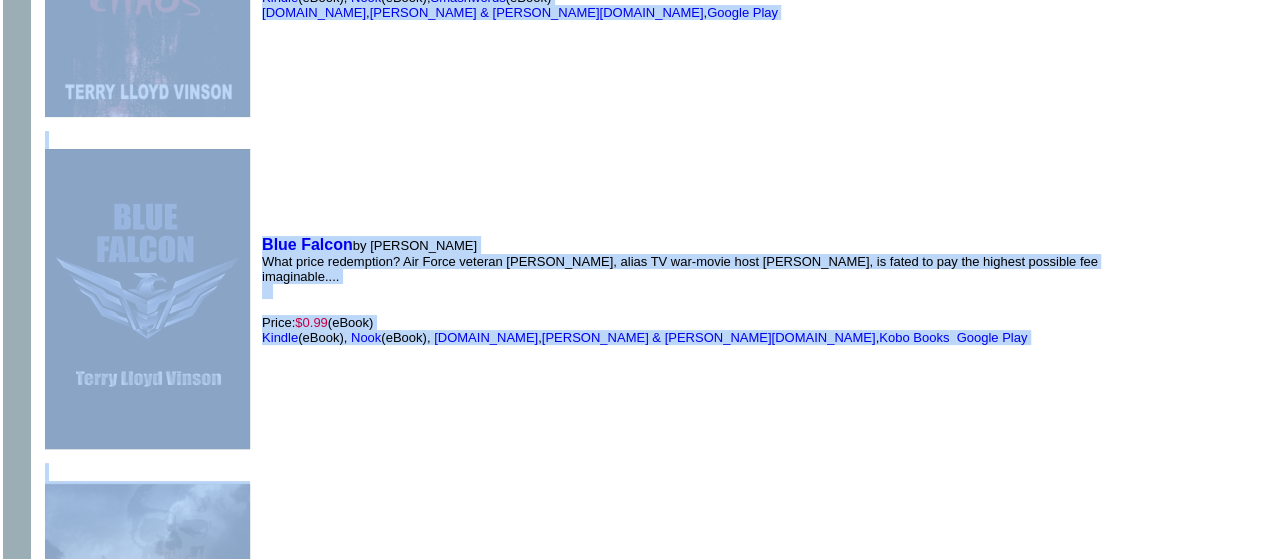 drag, startPoint x: 963, startPoint y: 349, endPoint x: 946, endPoint y: 341, distance: 18.788294 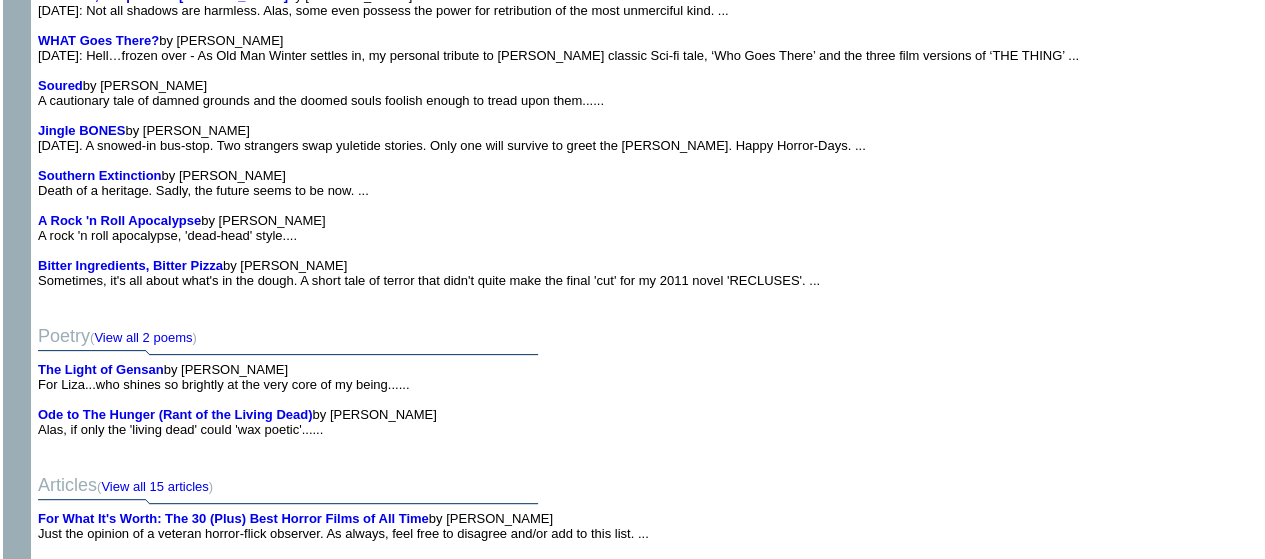 scroll, scrollTop: 11545, scrollLeft: 0, axis: vertical 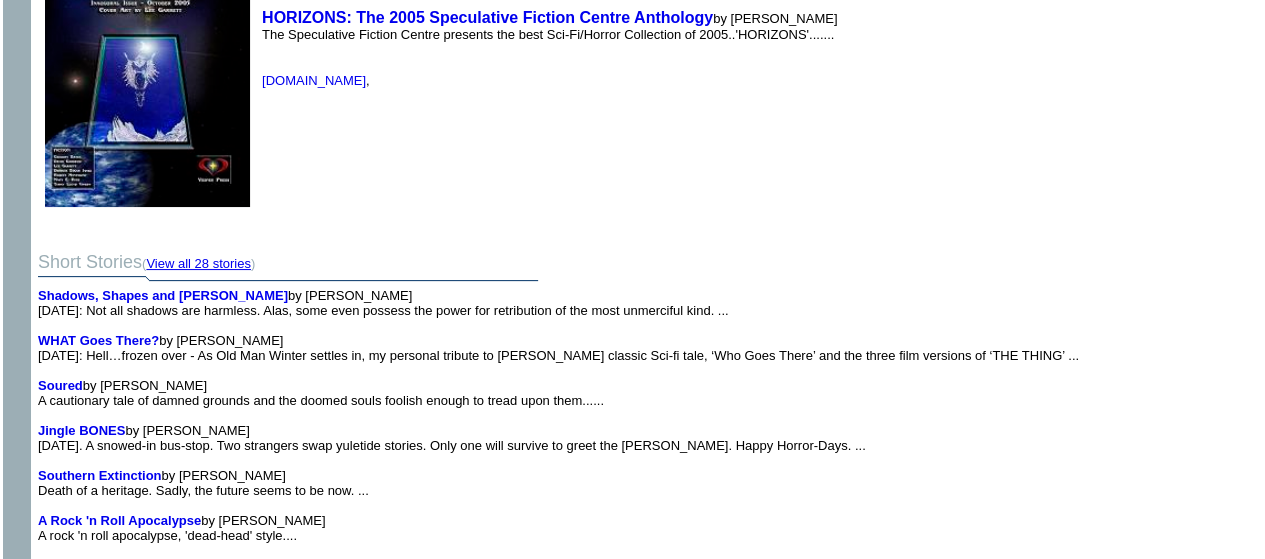 click on "View all 28 stories" at bounding box center (198, 263) 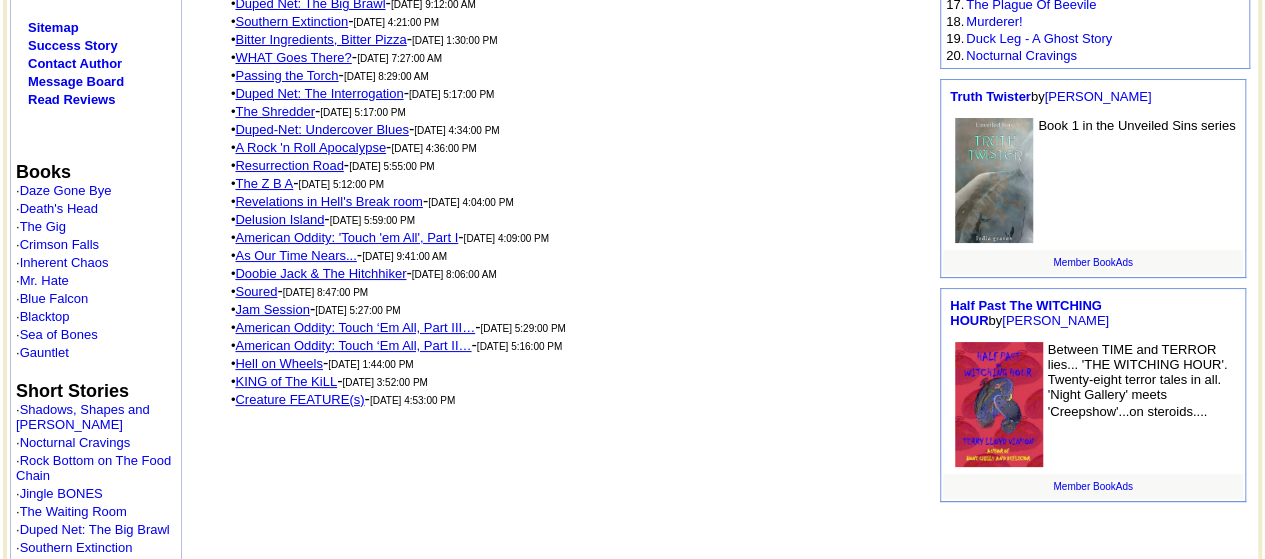 scroll, scrollTop: 400, scrollLeft: 0, axis: vertical 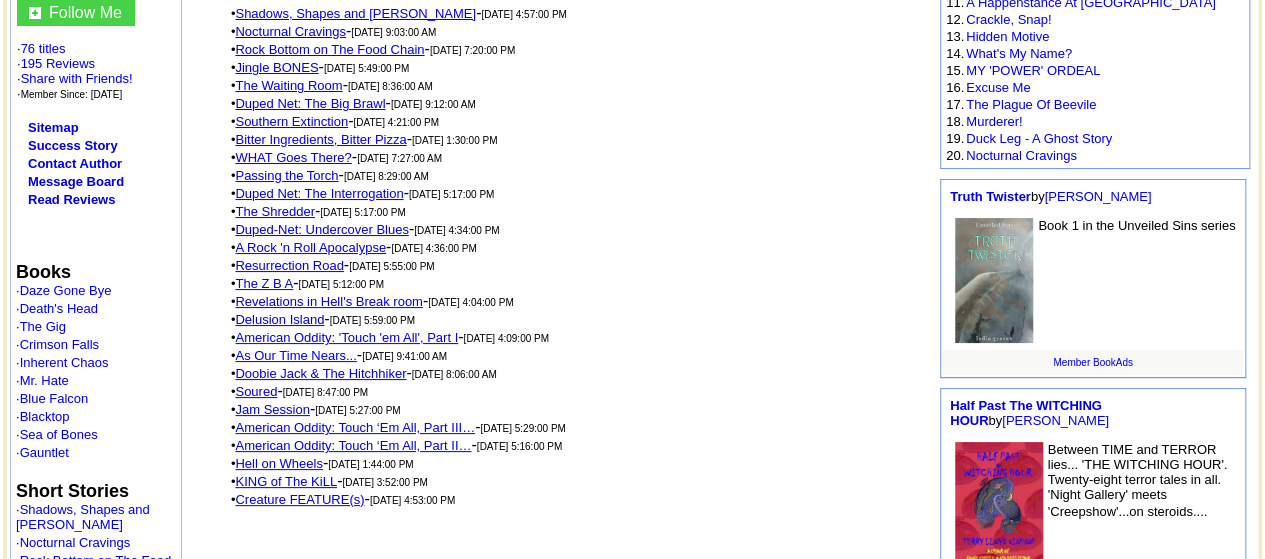 click on "Duped Net: The Big Brawl" at bounding box center (310, 103) 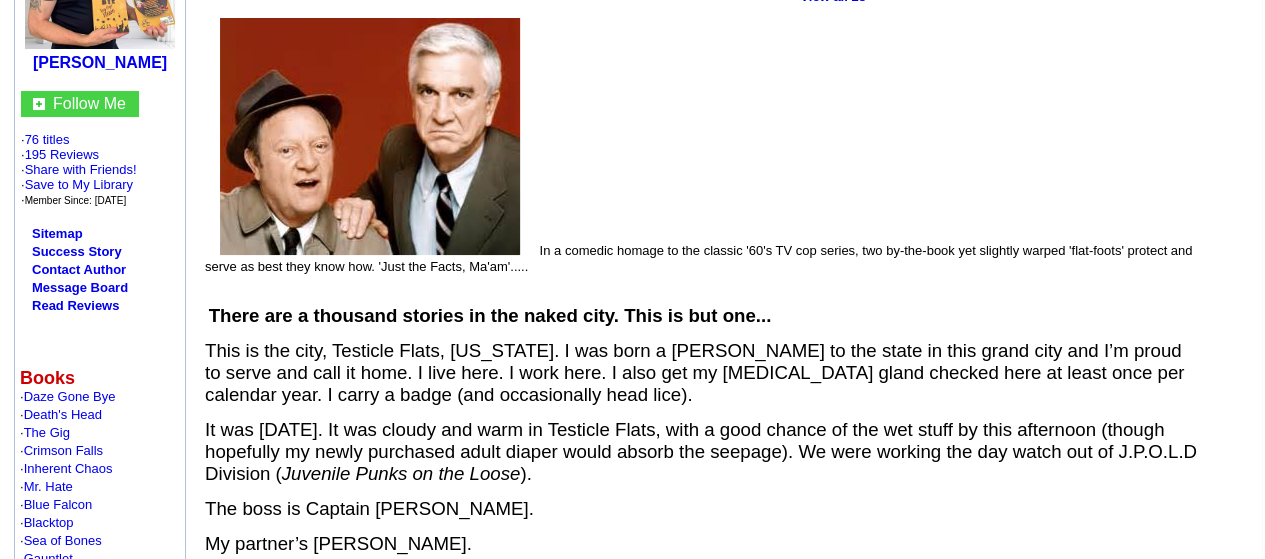 scroll, scrollTop: 100, scrollLeft: 0, axis: vertical 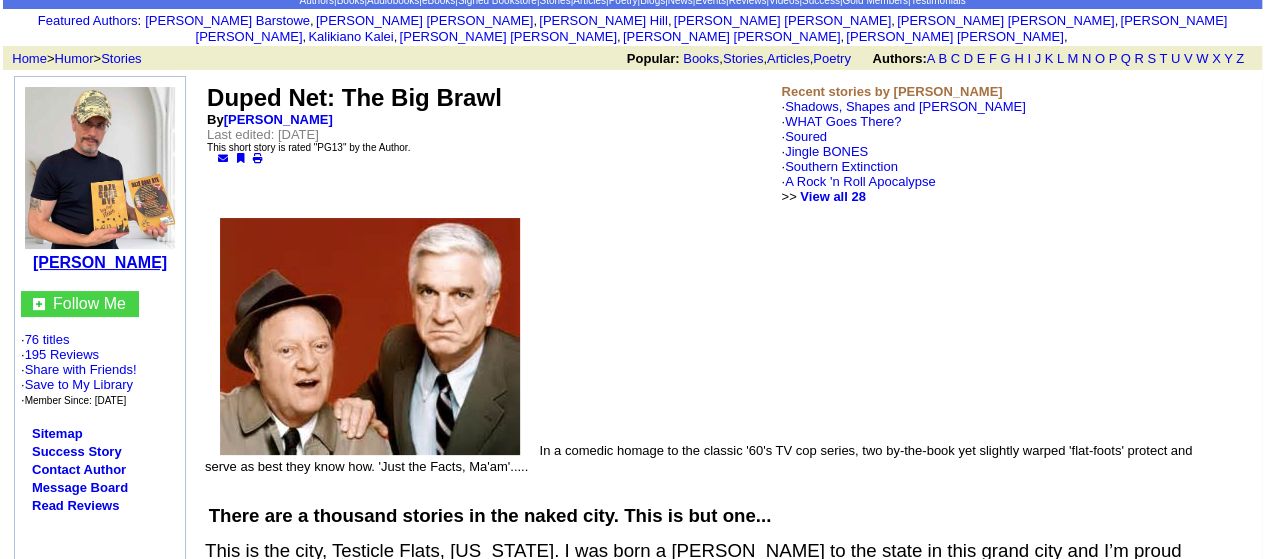 click on "[PERSON_NAME]" 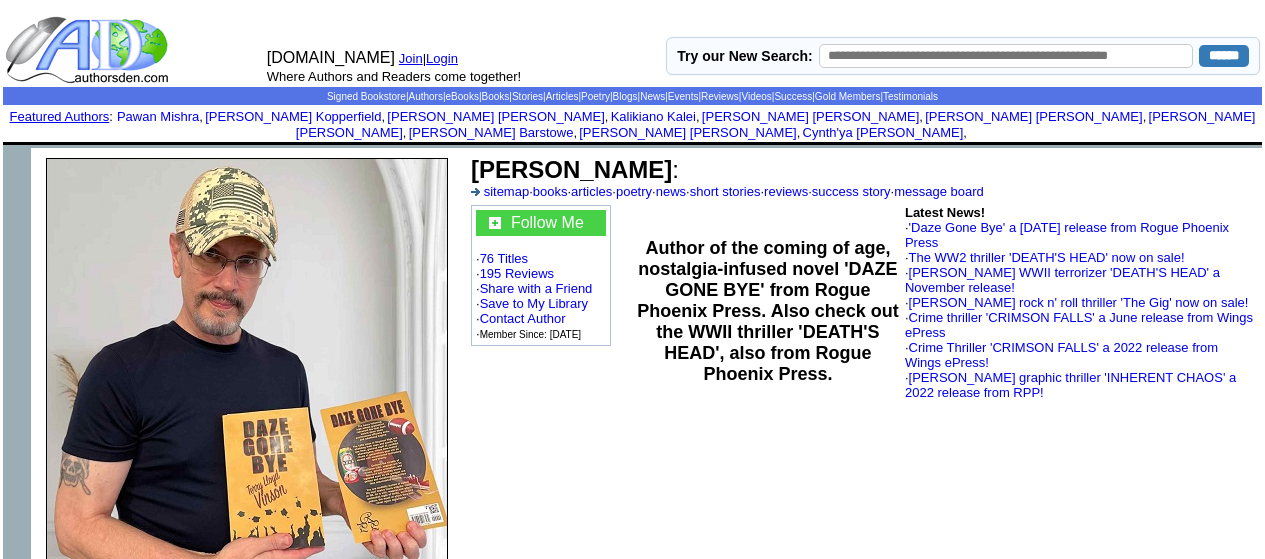 scroll, scrollTop: 0, scrollLeft: 0, axis: both 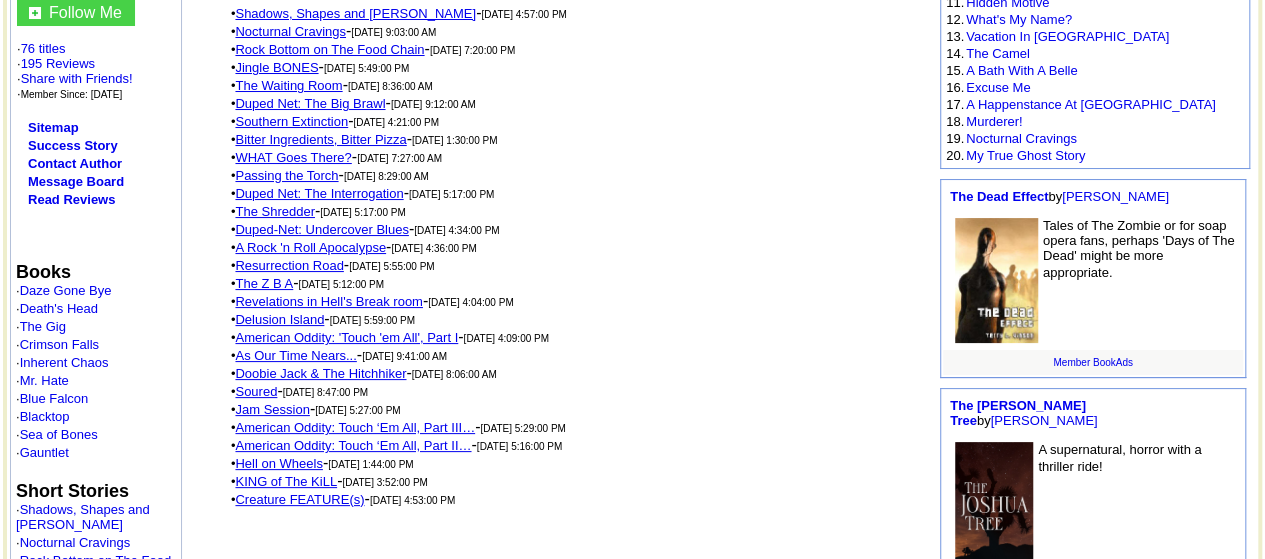 click on "Duped-Net: Undercover Blues" at bounding box center (321, 229) 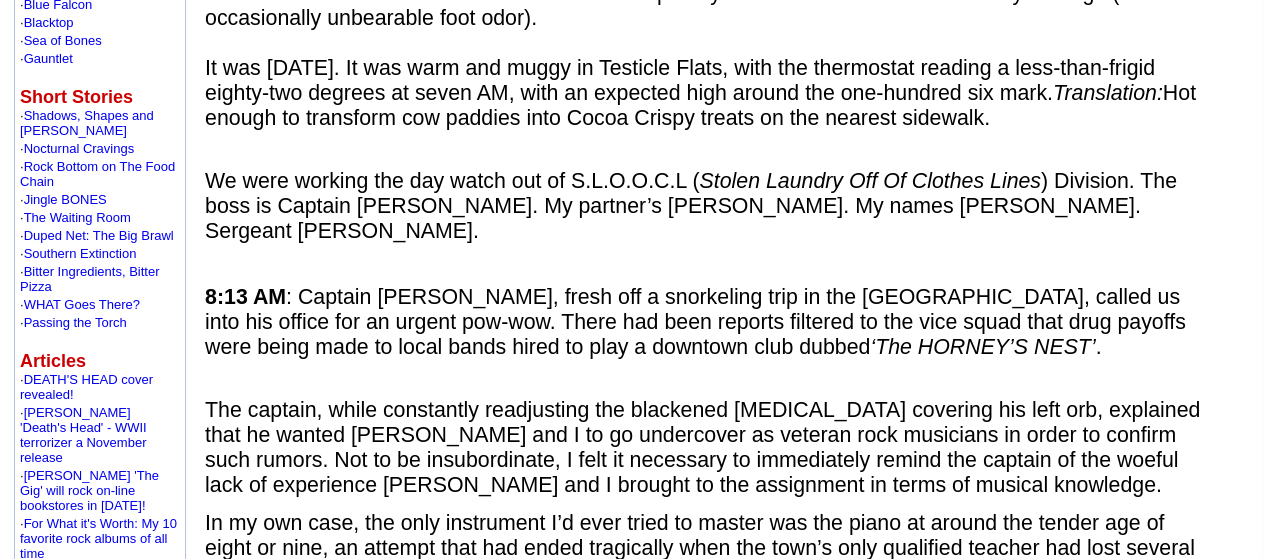 scroll, scrollTop: 900, scrollLeft: 0, axis: vertical 